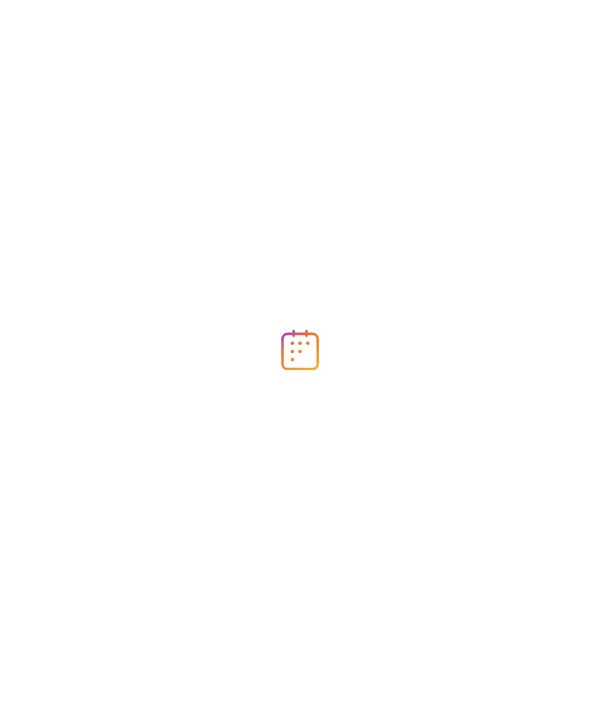 scroll, scrollTop: 0, scrollLeft: 0, axis: both 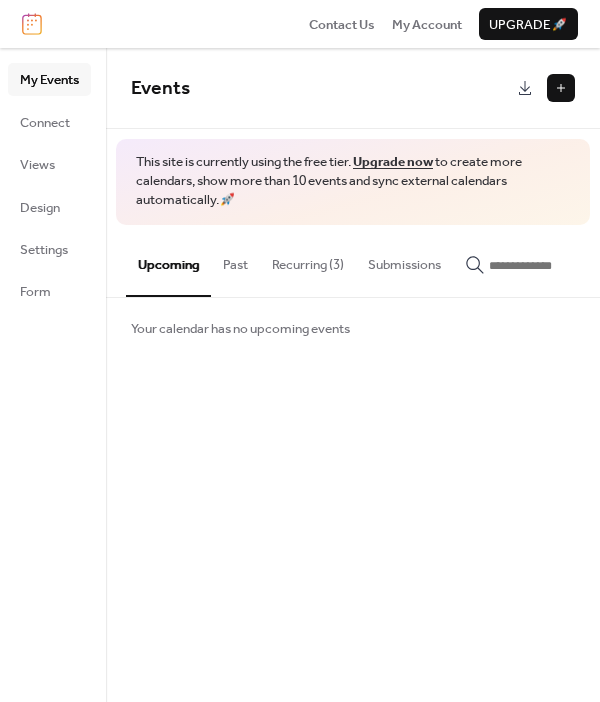 click at bounding box center (561, 88) 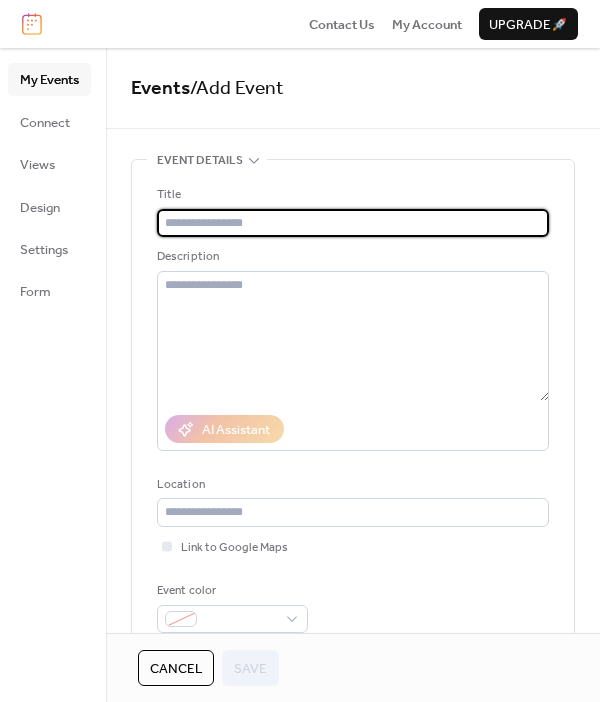 click at bounding box center [353, 223] 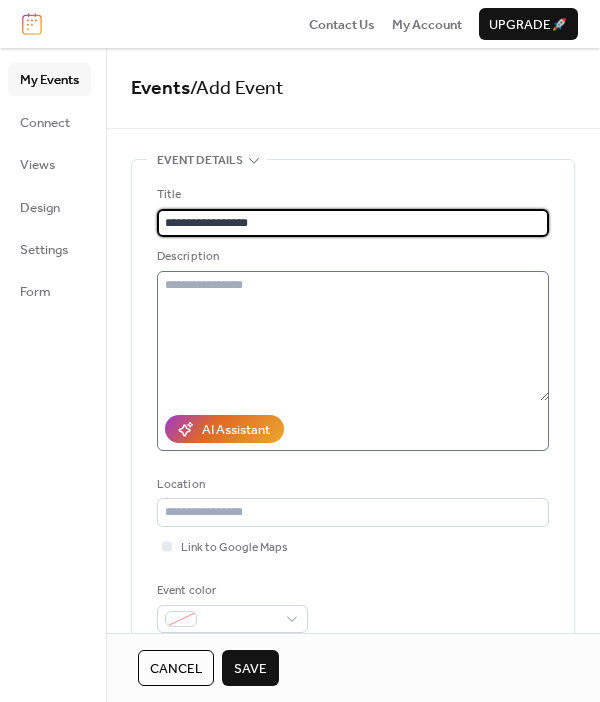 type on "**********" 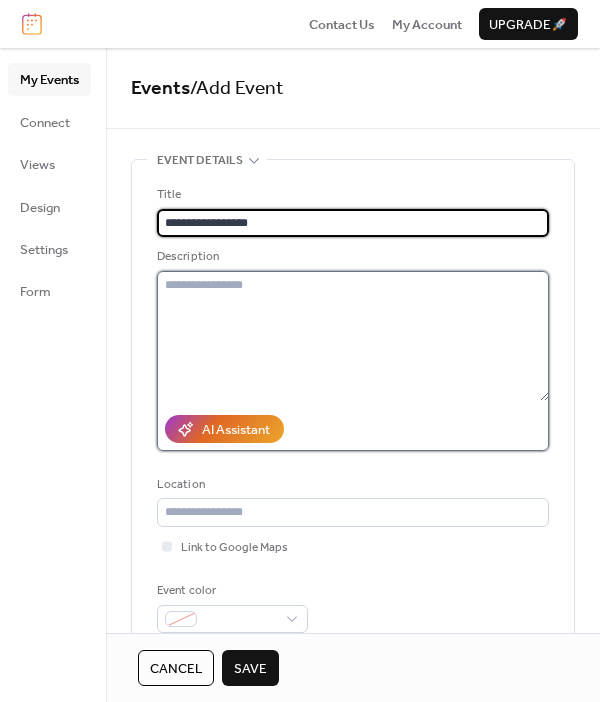 click at bounding box center [353, 336] 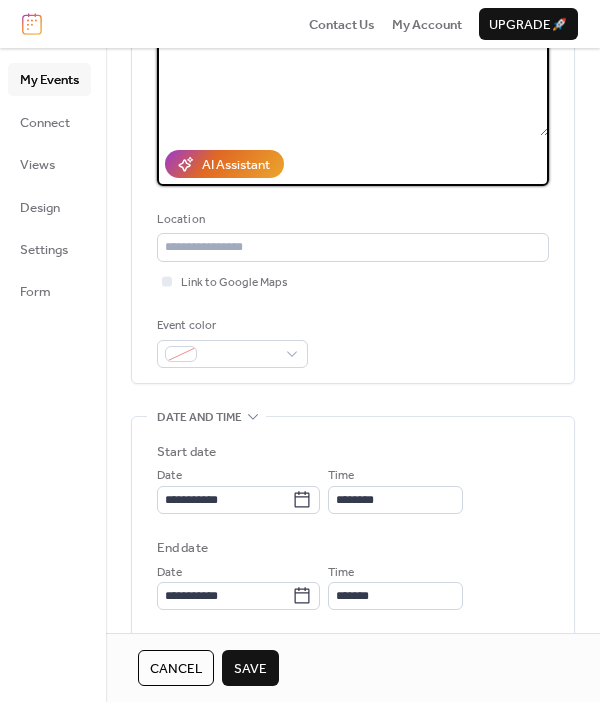 scroll, scrollTop: 300, scrollLeft: 0, axis: vertical 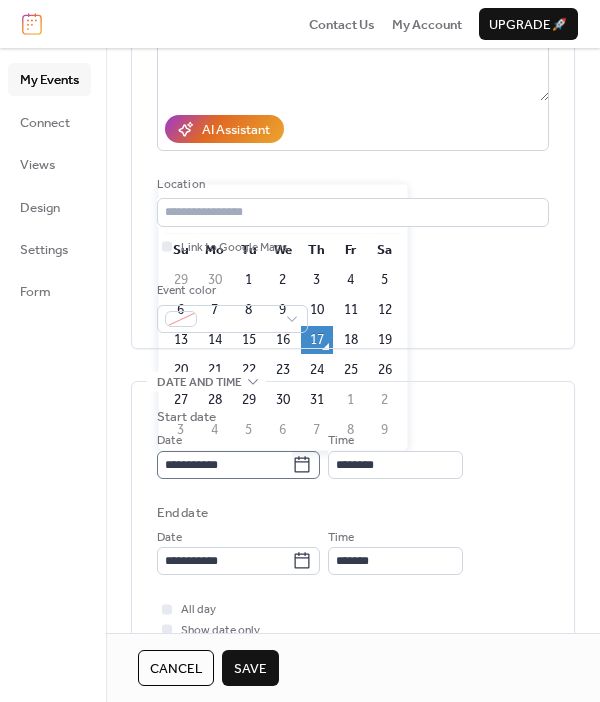 click 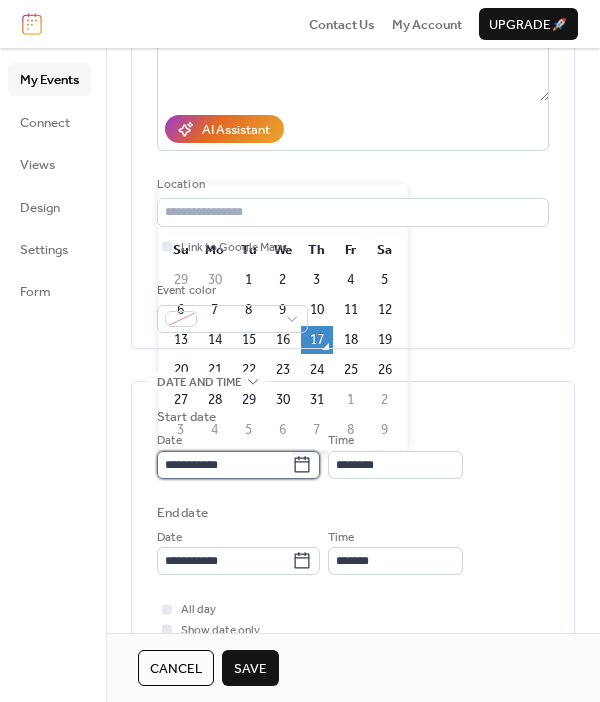 click on "**********" at bounding box center (224, 465) 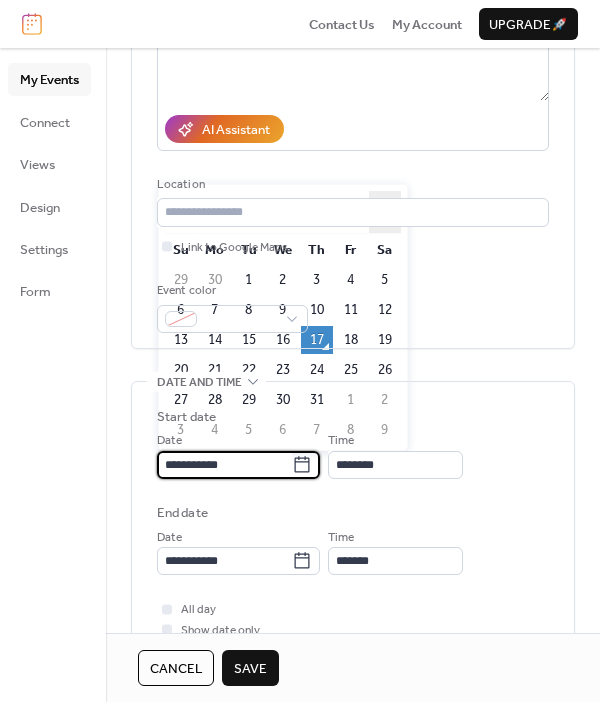 click on "›" at bounding box center (385, 212) 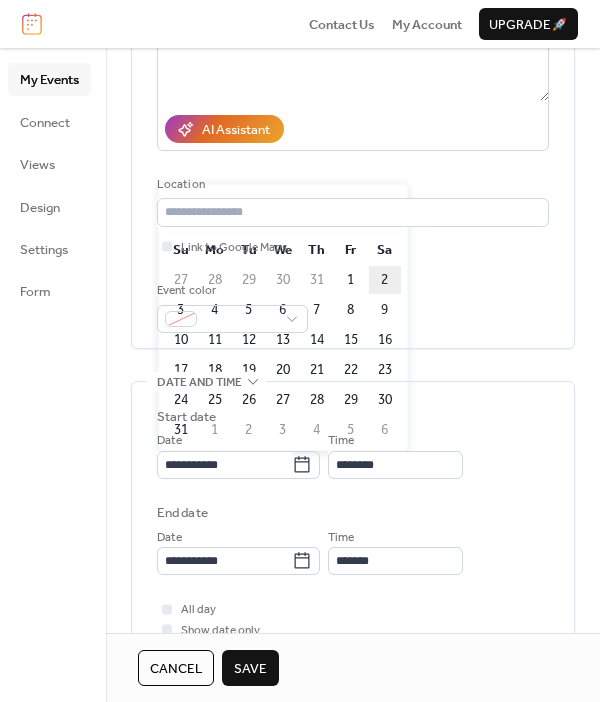 click on "2" at bounding box center (385, 280) 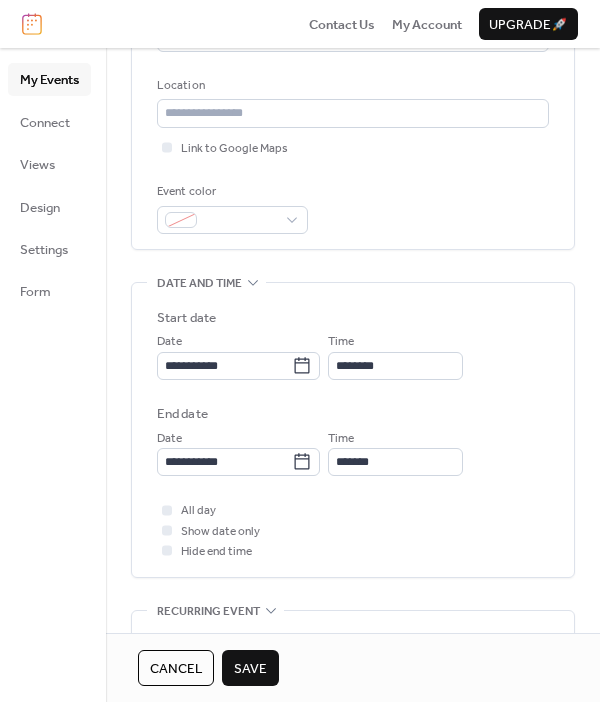 scroll, scrollTop: 400, scrollLeft: 0, axis: vertical 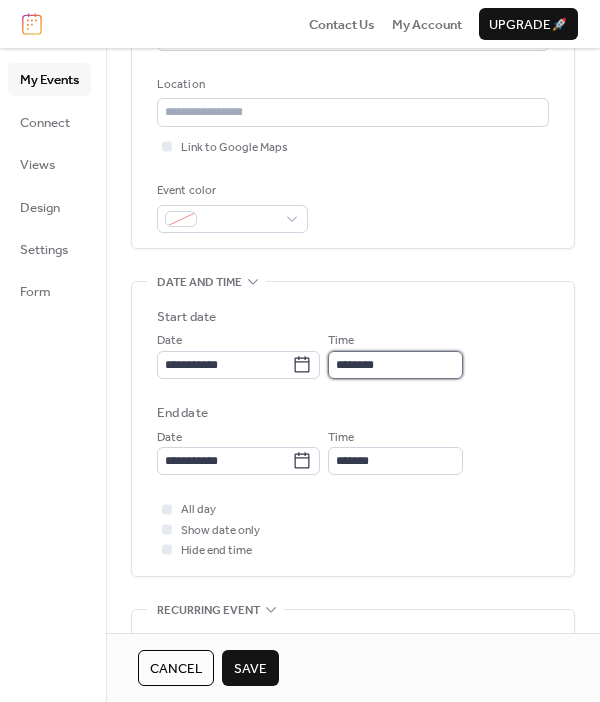click on "********" at bounding box center [395, 365] 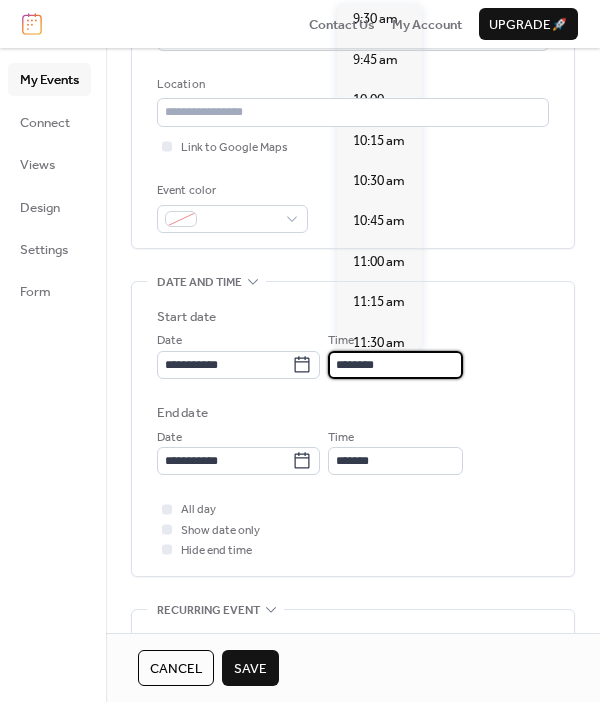 scroll, scrollTop: 1439, scrollLeft: 0, axis: vertical 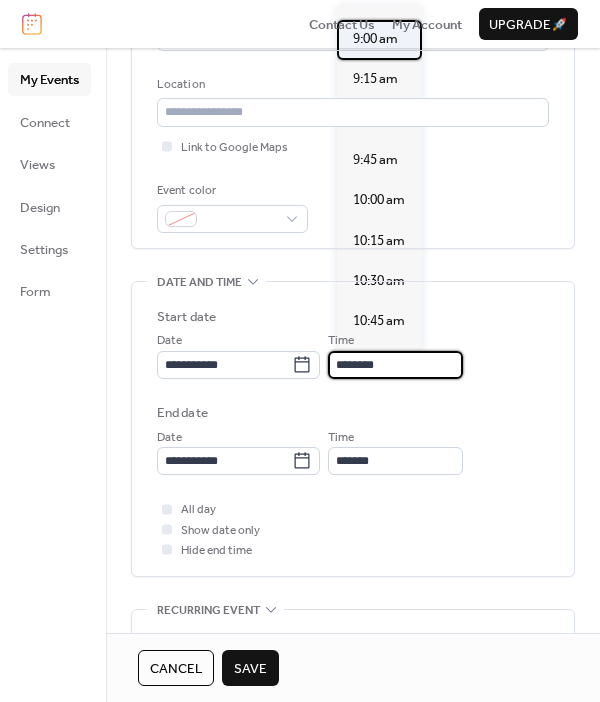 click on "9:00 am" at bounding box center [375, 39] 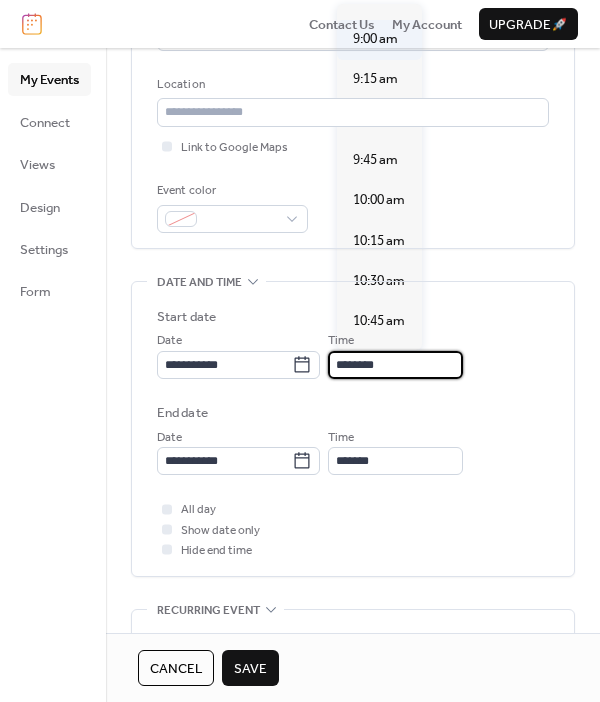 type on "*******" 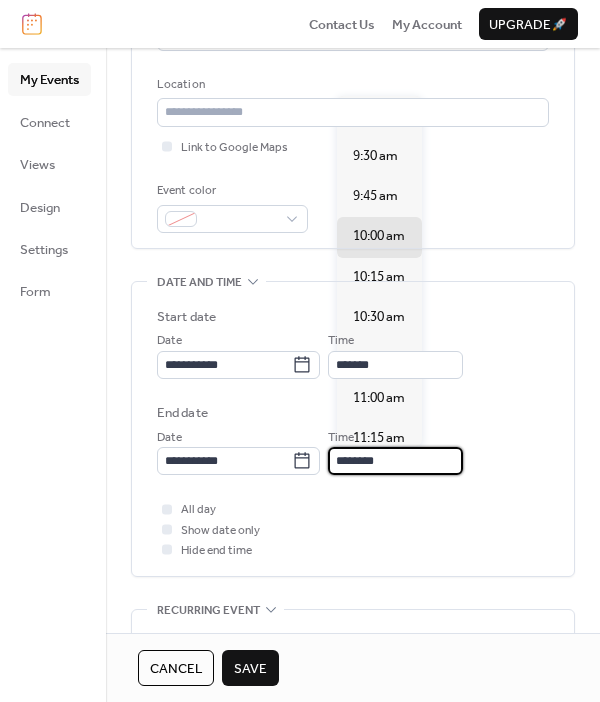 click on "********" at bounding box center (395, 461) 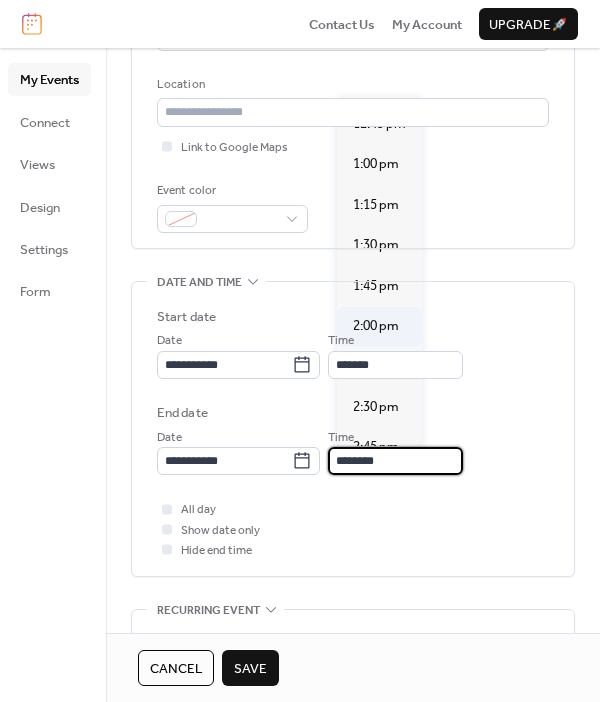 scroll, scrollTop: 600, scrollLeft: 0, axis: vertical 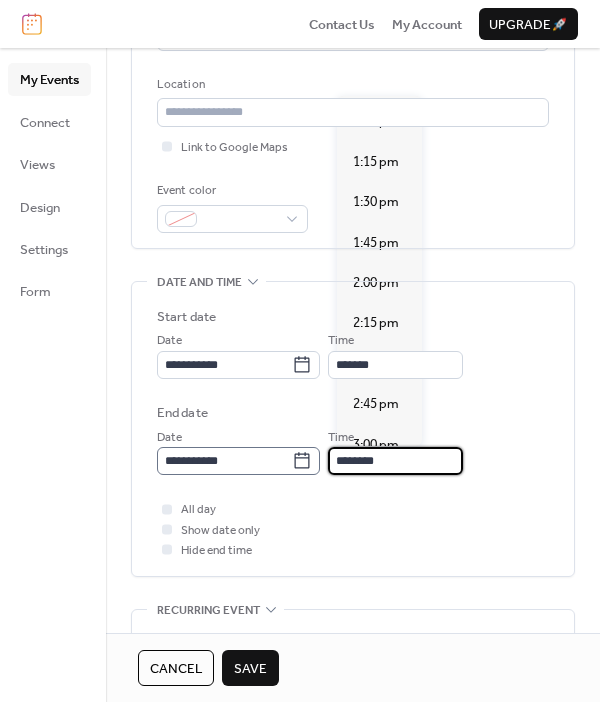 click on "**********" at bounding box center (353, 451) 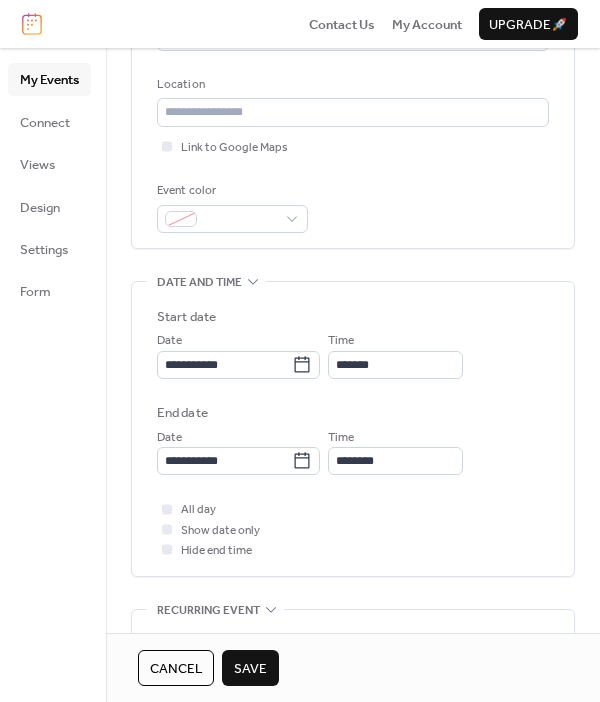 click on "**********" at bounding box center [353, 434] 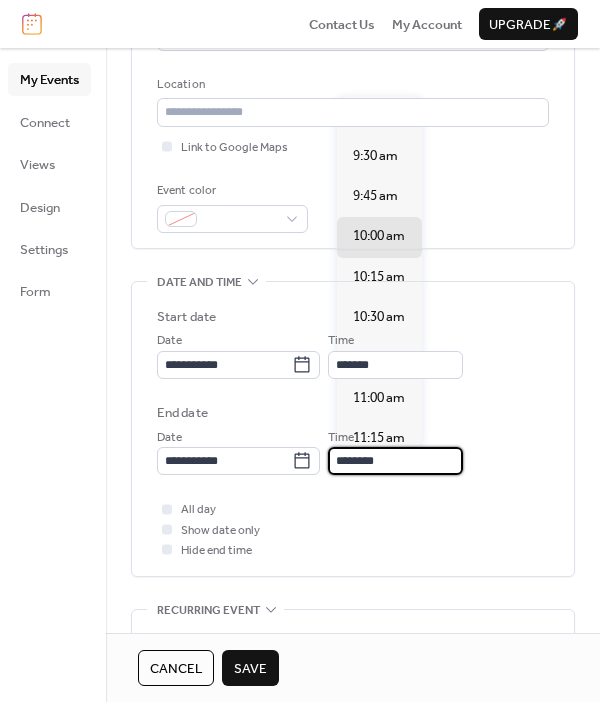 click on "********" at bounding box center [395, 461] 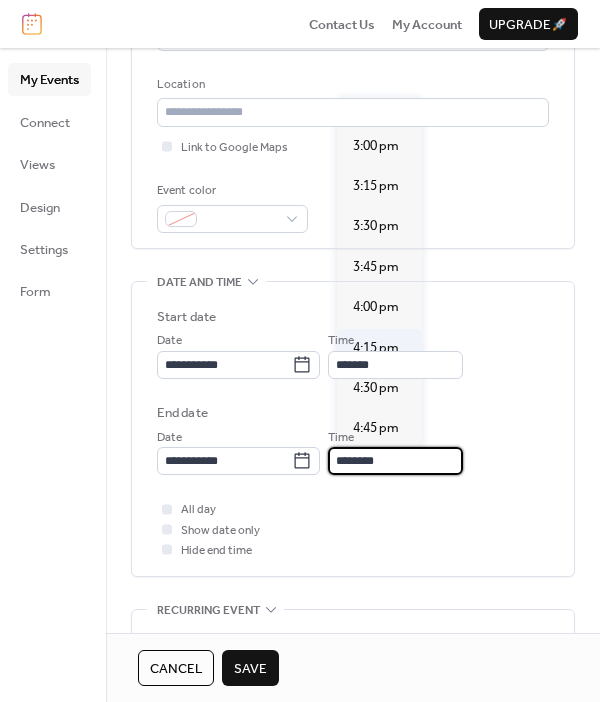 scroll, scrollTop: 900, scrollLeft: 0, axis: vertical 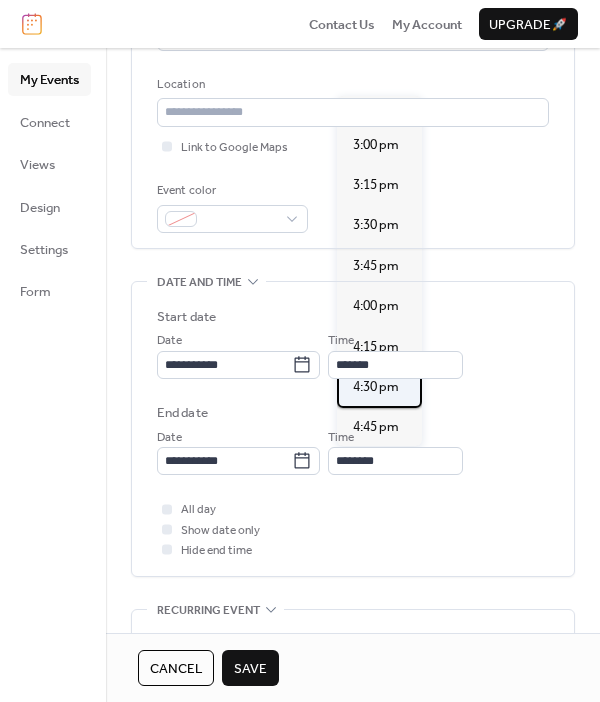 click on "4:30 pm" at bounding box center (376, 387) 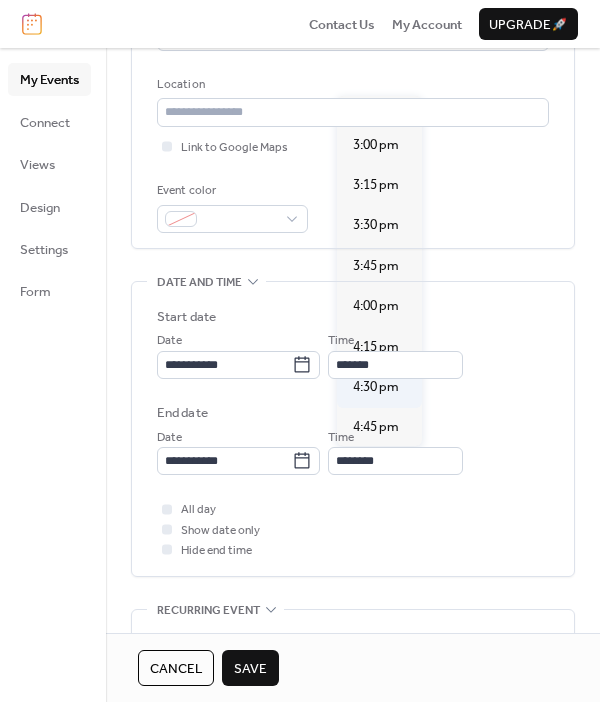 type on "*******" 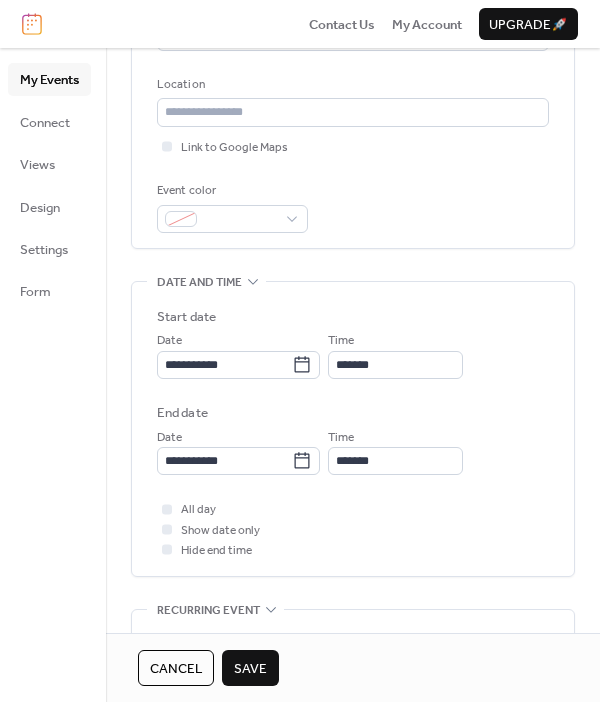 click on "**********" at bounding box center (353, 451) 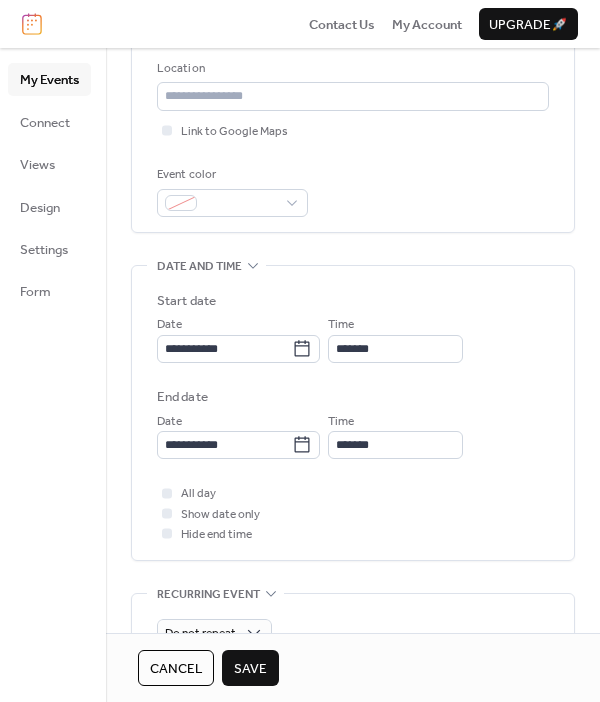 scroll, scrollTop: 415, scrollLeft: 0, axis: vertical 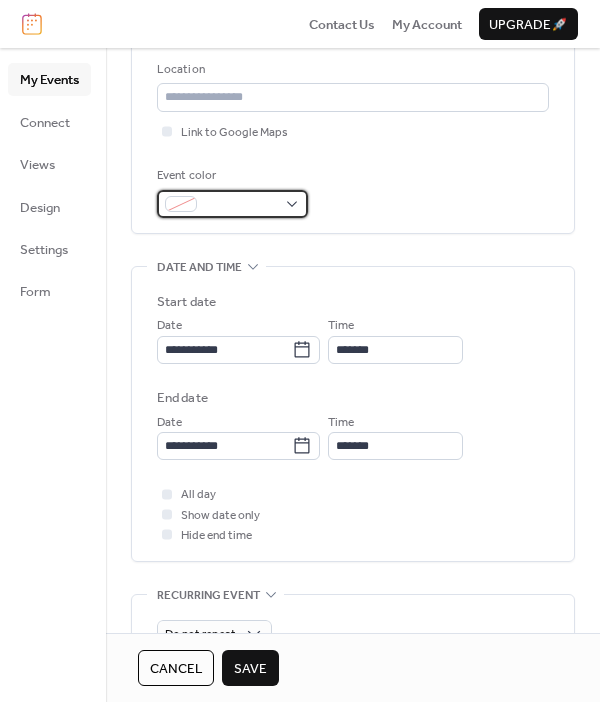 click at bounding box center (232, 204) 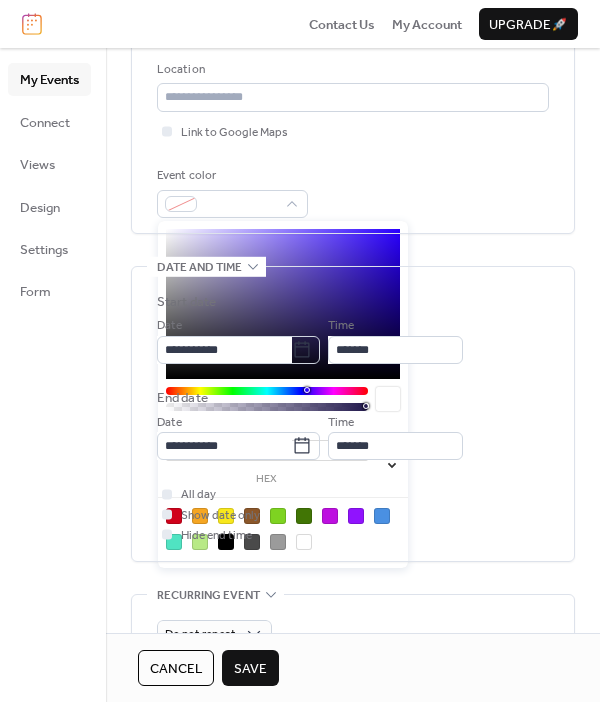 click at bounding box center [304, 516] 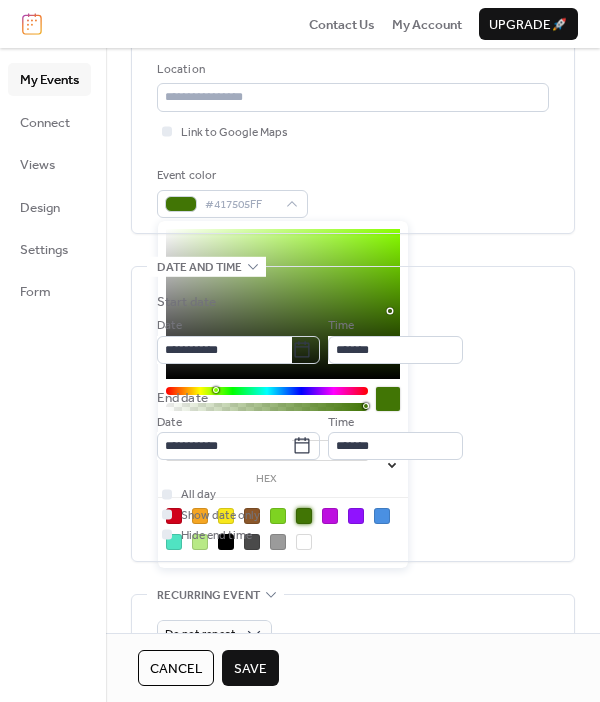 click on "End date" at bounding box center [353, 398] 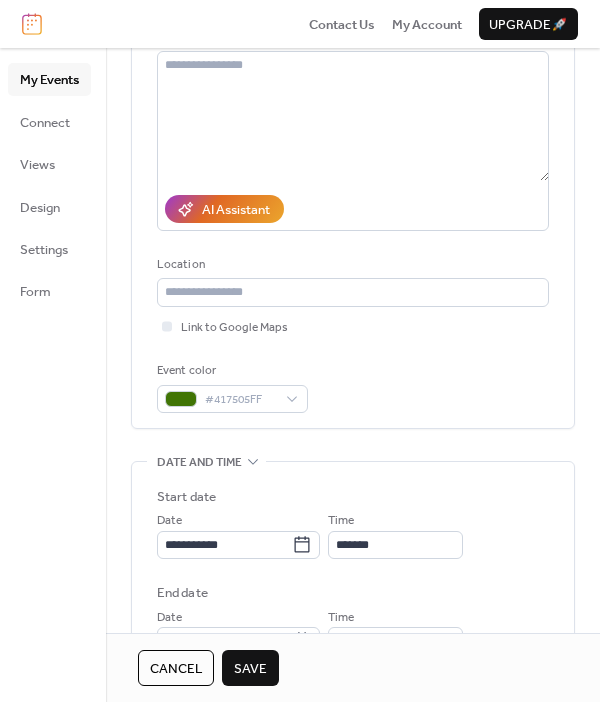 scroll, scrollTop: 215, scrollLeft: 0, axis: vertical 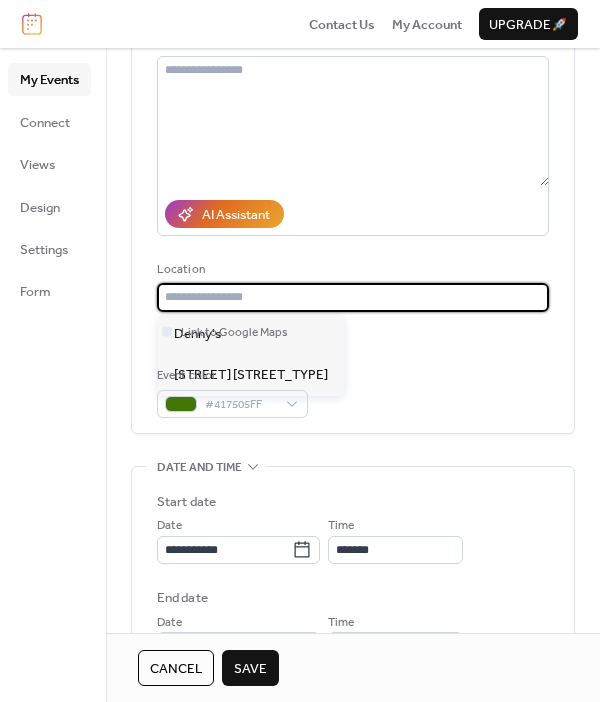click at bounding box center [353, 297] 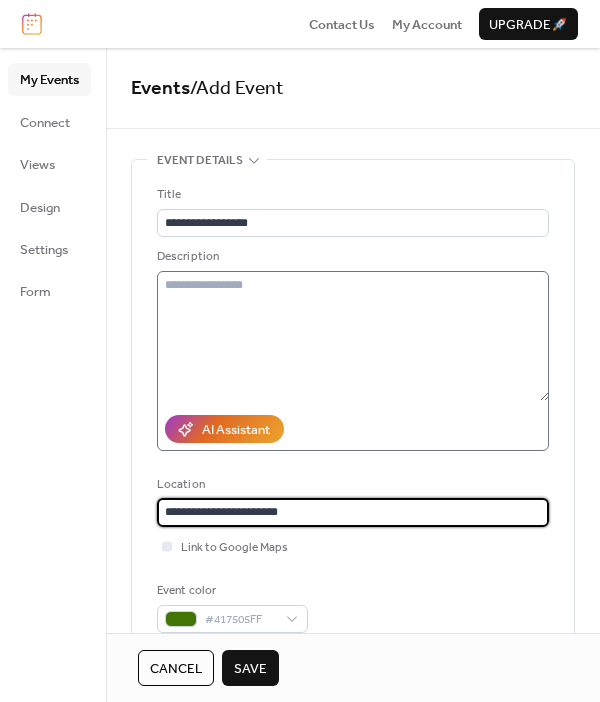 scroll, scrollTop: 0, scrollLeft: 0, axis: both 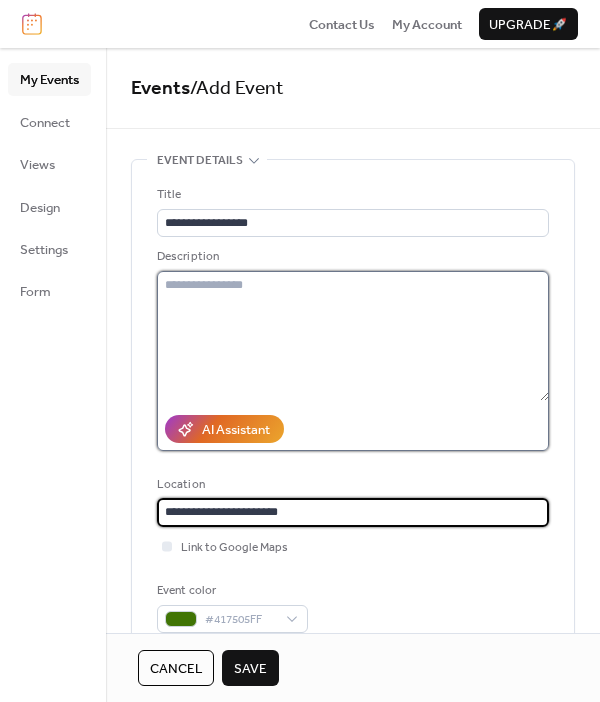 click at bounding box center [353, 336] 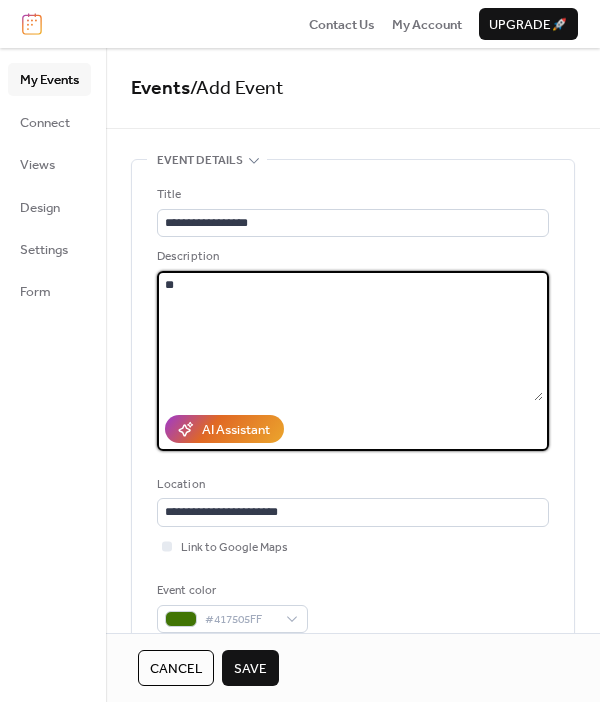 type on "*" 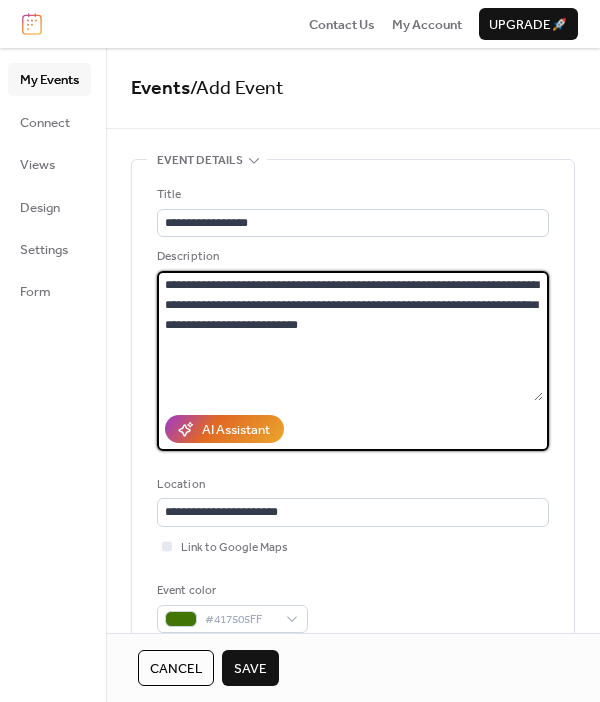 type on "**********" 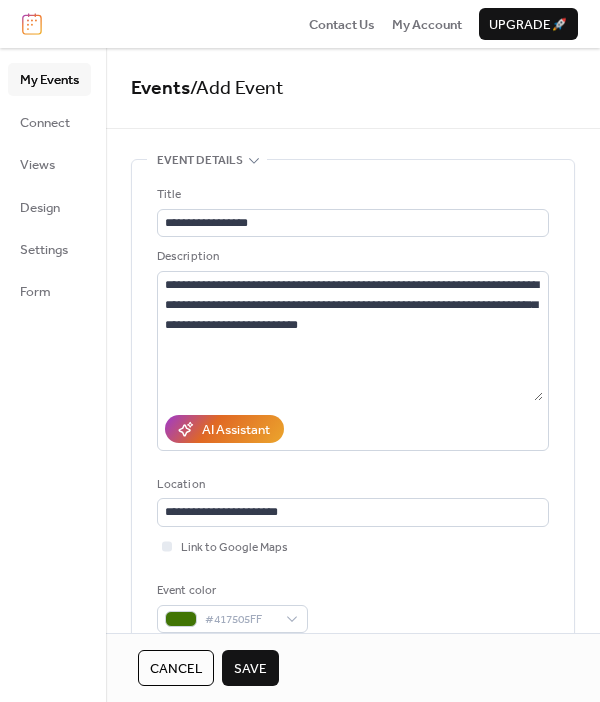 click on "**********" at bounding box center [353, 409] 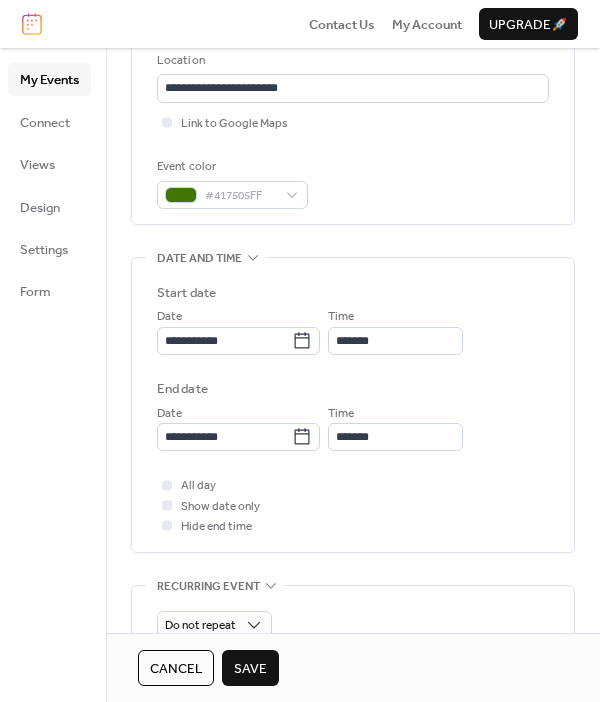scroll, scrollTop: 400, scrollLeft: 0, axis: vertical 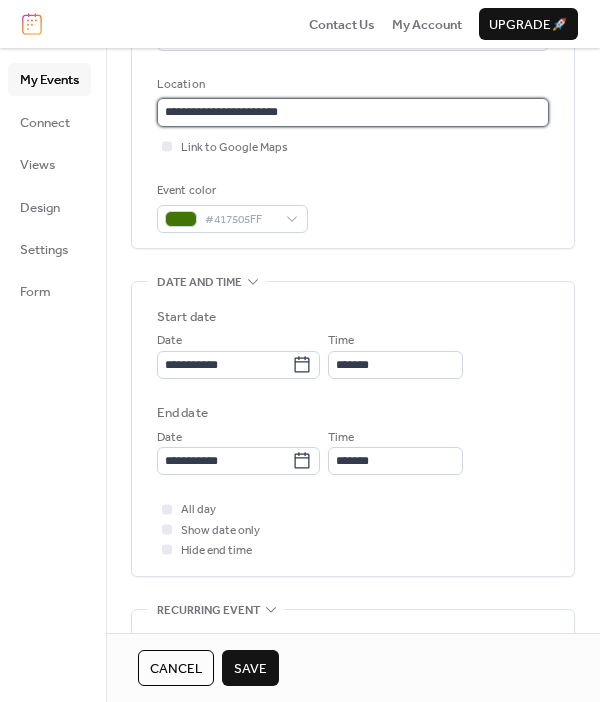 click on "**********" at bounding box center (353, 112) 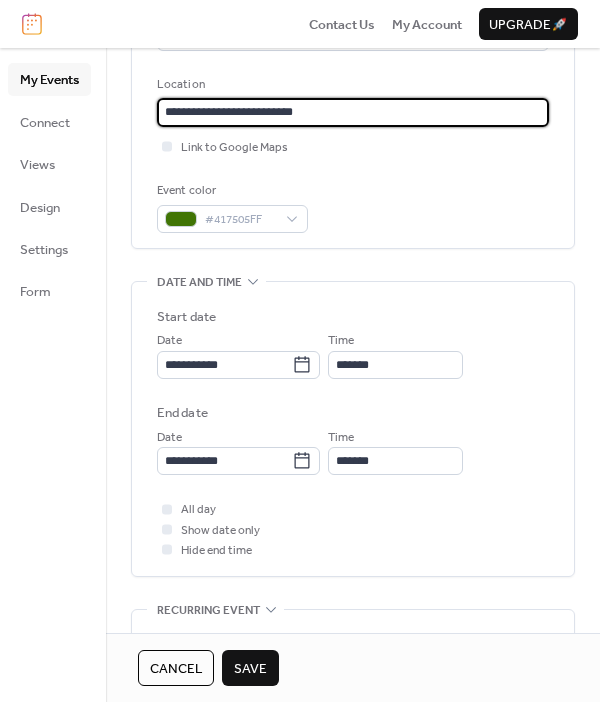type on "**********" 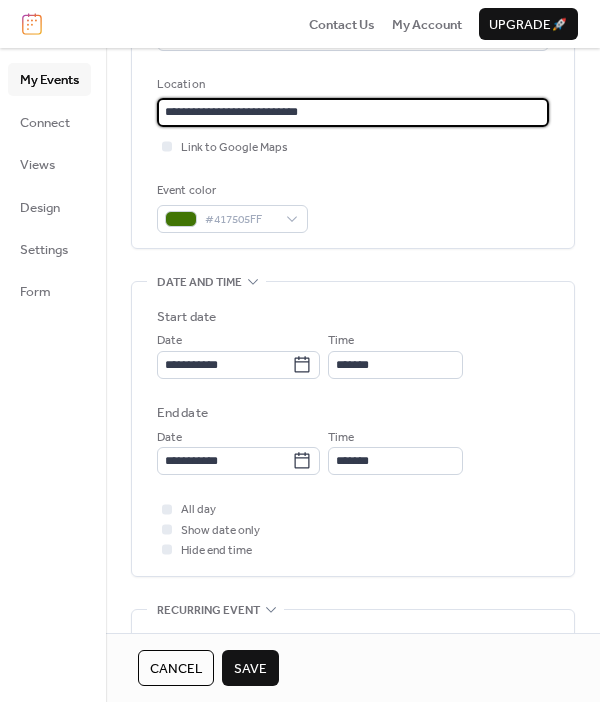 drag, startPoint x: 284, startPoint y: 110, endPoint x: 136, endPoint y: 114, distance: 148.05405 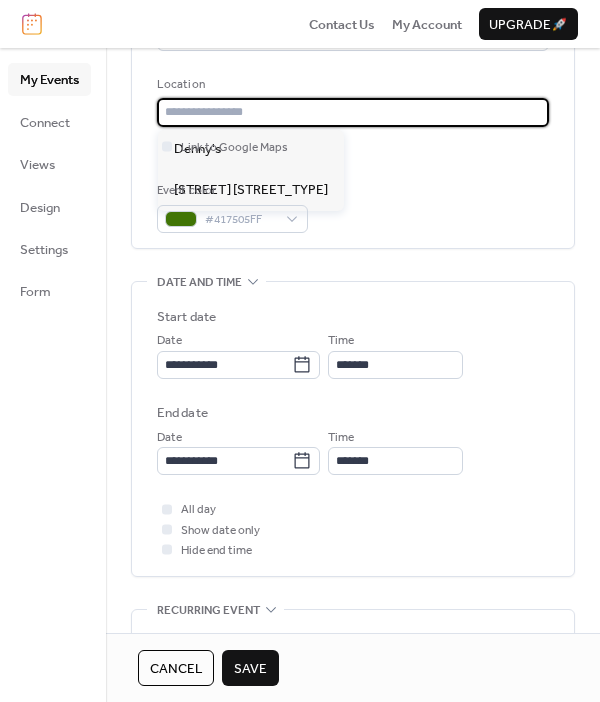 type 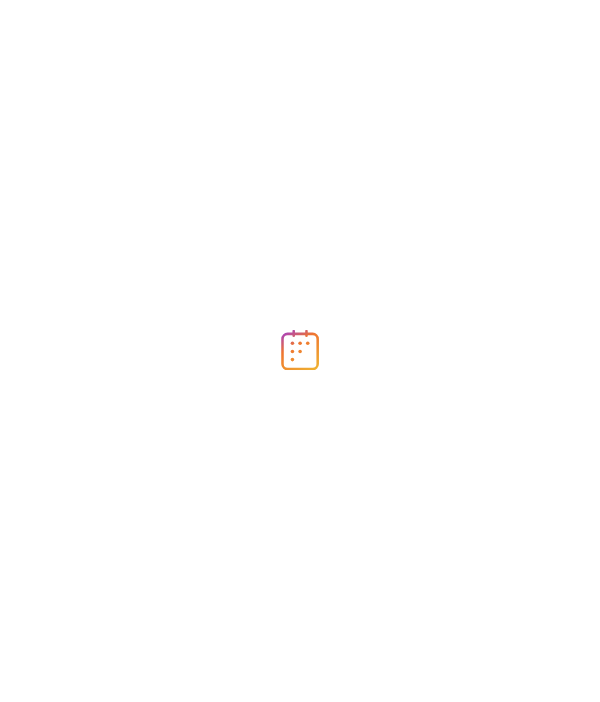 scroll, scrollTop: 0, scrollLeft: 0, axis: both 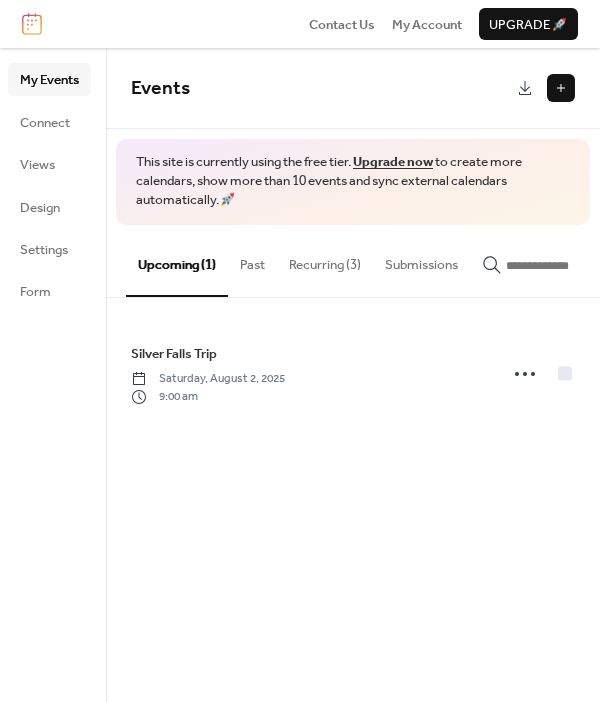 click at bounding box center (561, 88) 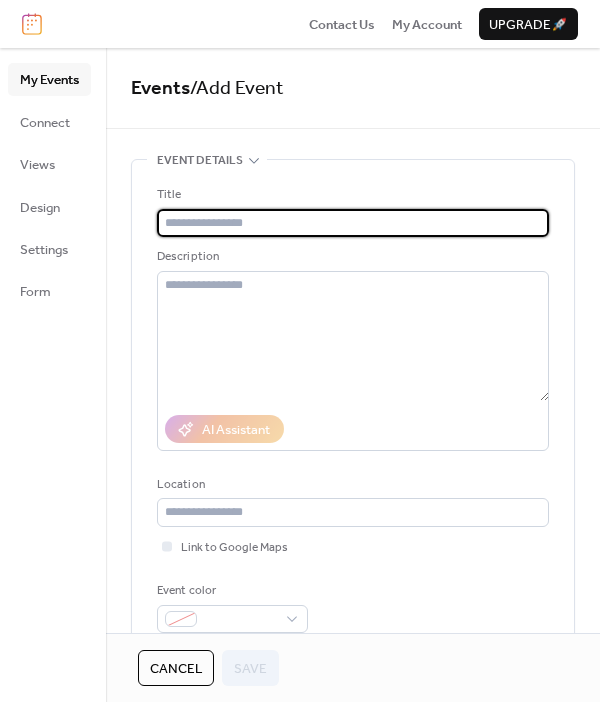 click at bounding box center (353, 223) 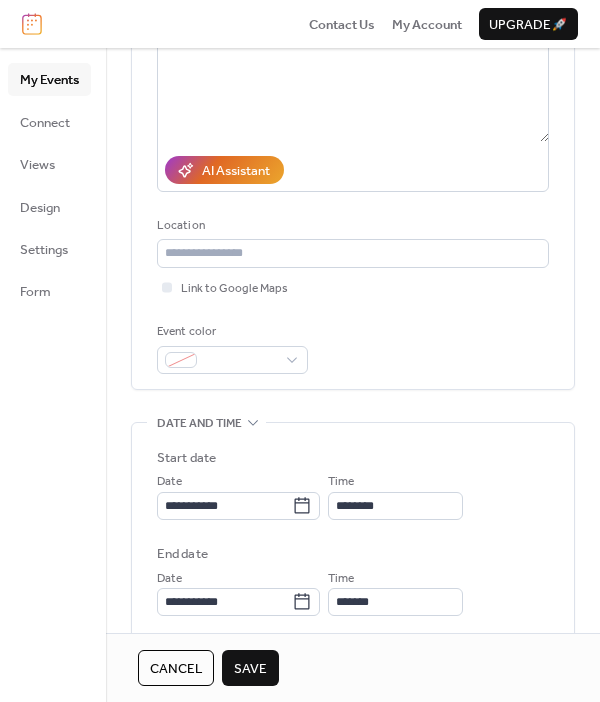 scroll, scrollTop: 300, scrollLeft: 0, axis: vertical 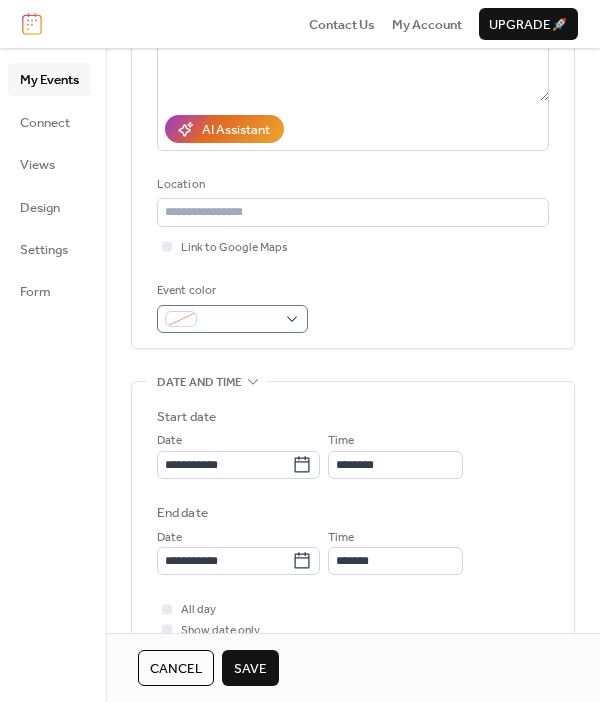 type on "**********" 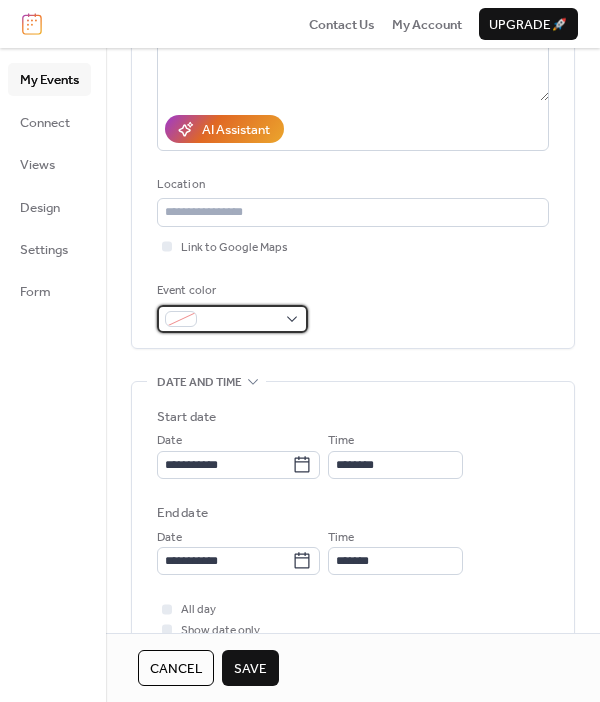 click at bounding box center [232, 319] 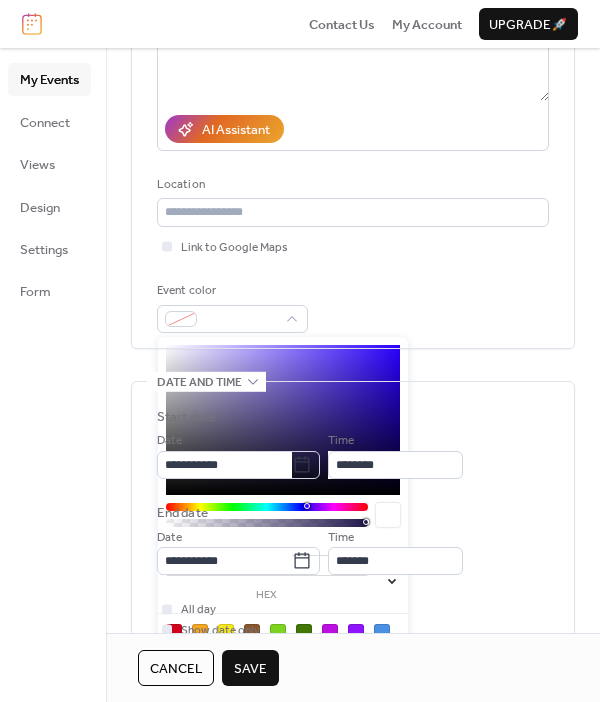 click at bounding box center (382, 632) 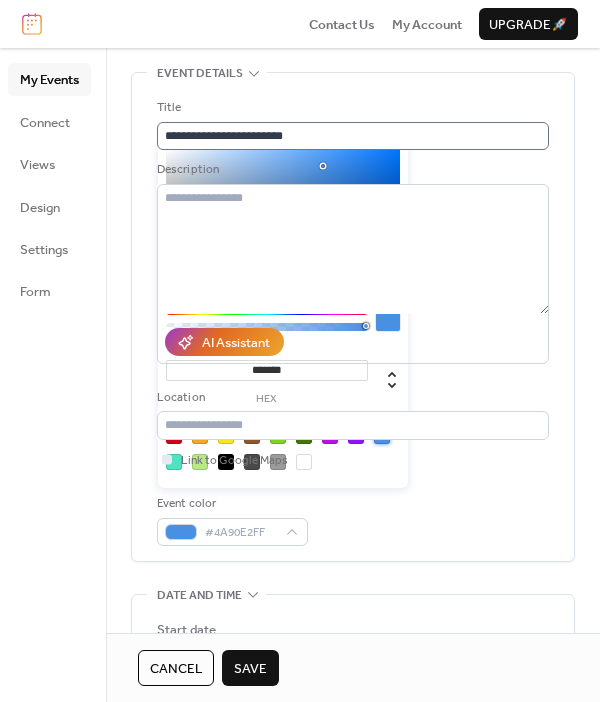 scroll, scrollTop: 300, scrollLeft: 0, axis: vertical 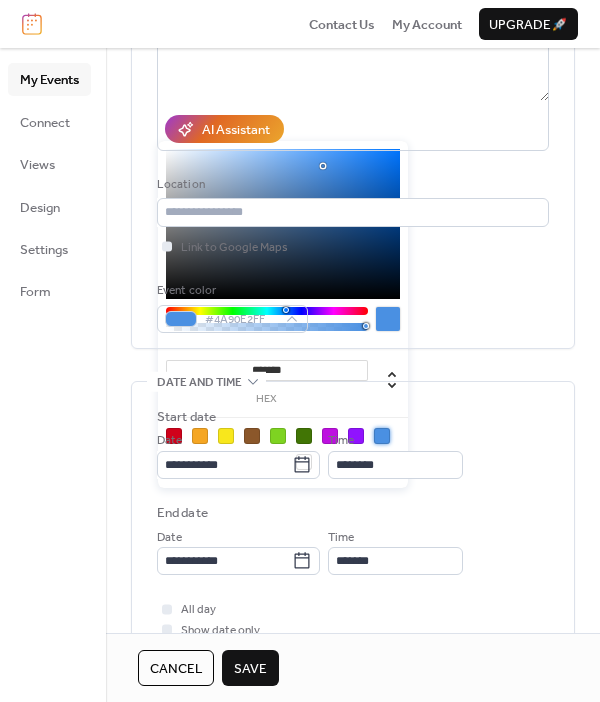 click on "Link to Google Maps" at bounding box center (353, 247) 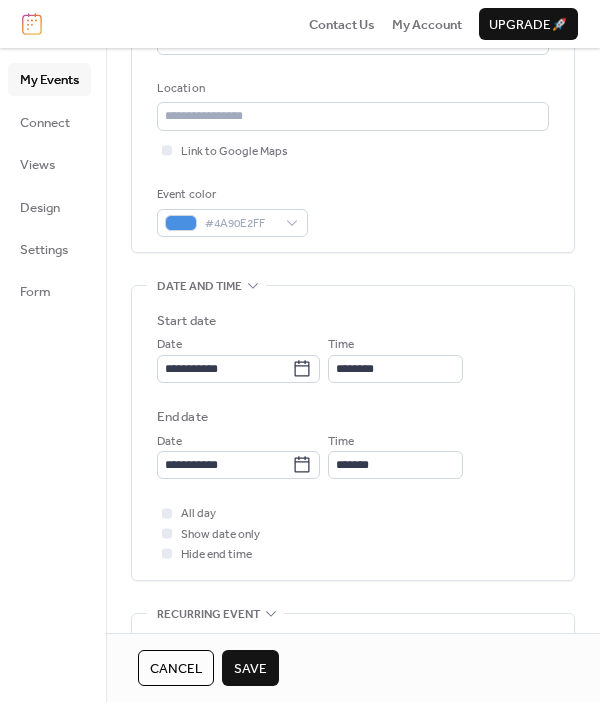 scroll, scrollTop: 400, scrollLeft: 0, axis: vertical 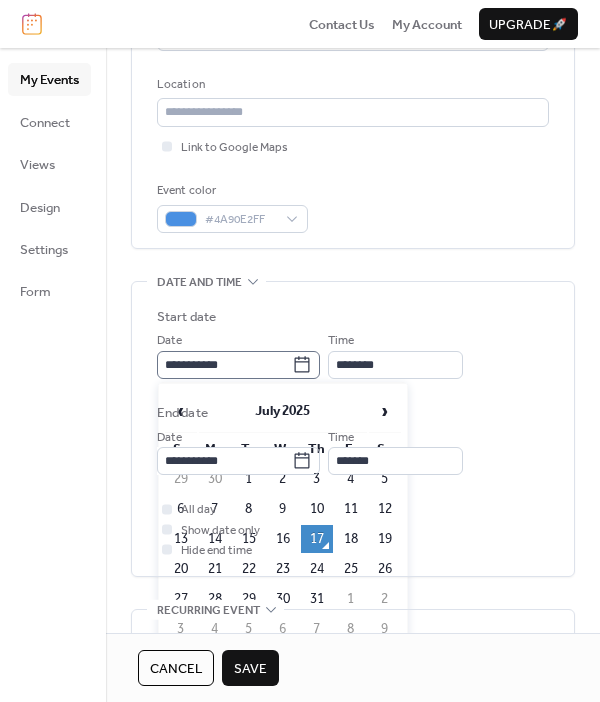 click 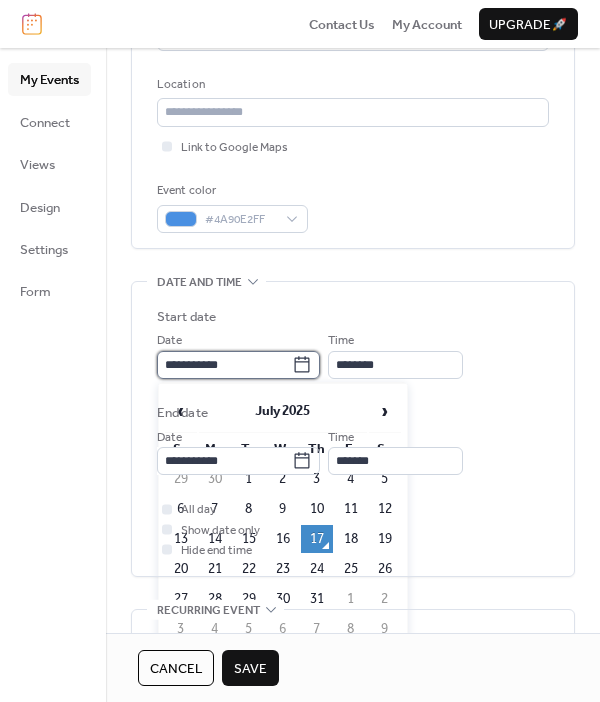 click on "**********" at bounding box center (224, 365) 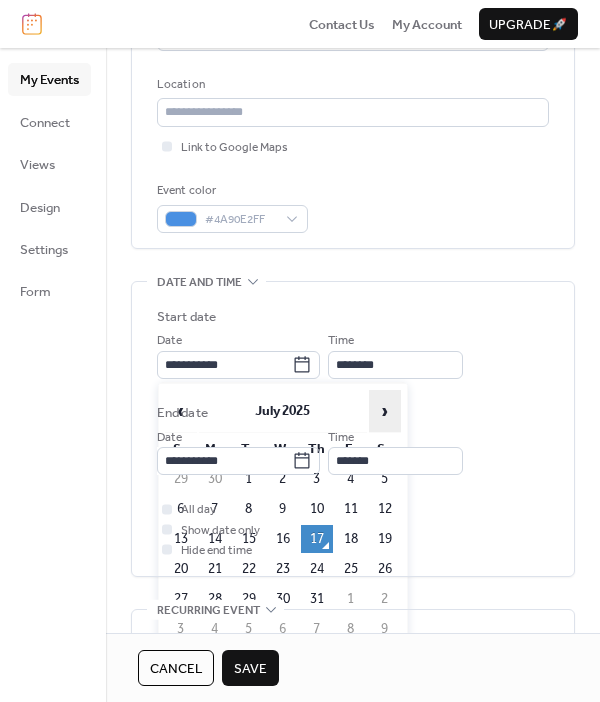 click on "›" at bounding box center (385, 411) 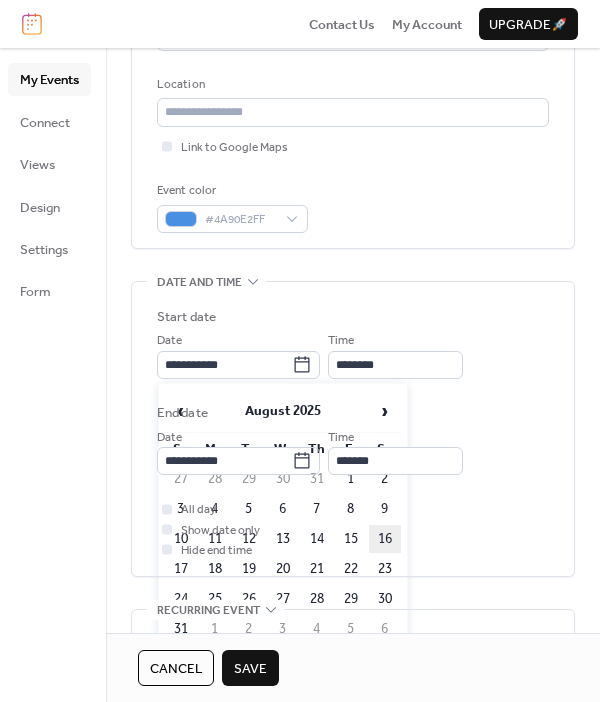 click on "16" at bounding box center (385, 539) 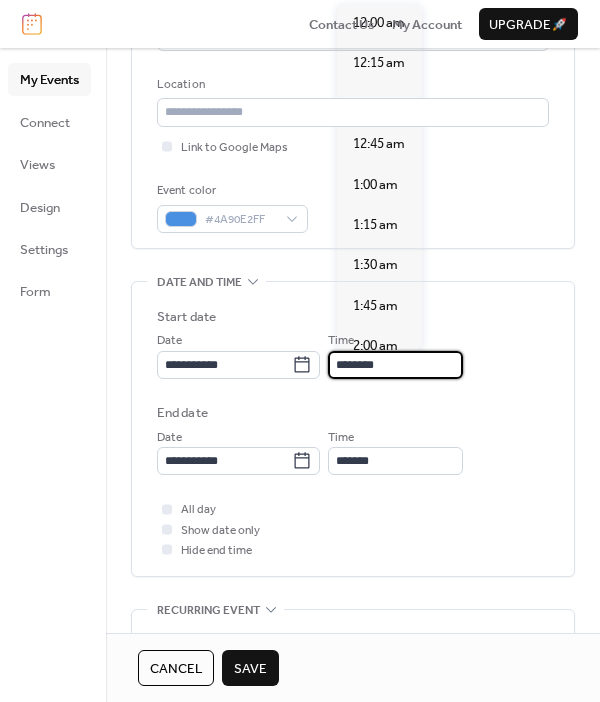 click on "********" at bounding box center (395, 365) 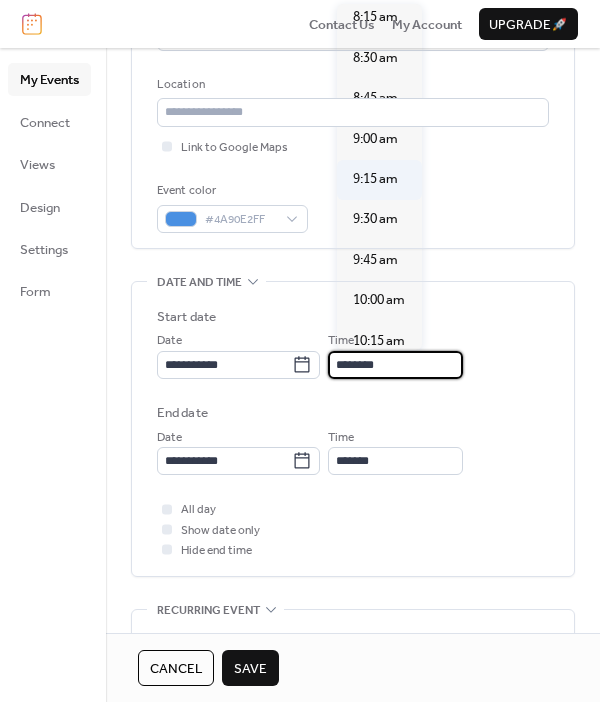 scroll, scrollTop: 1239, scrollLeft: 0, axis: vertical 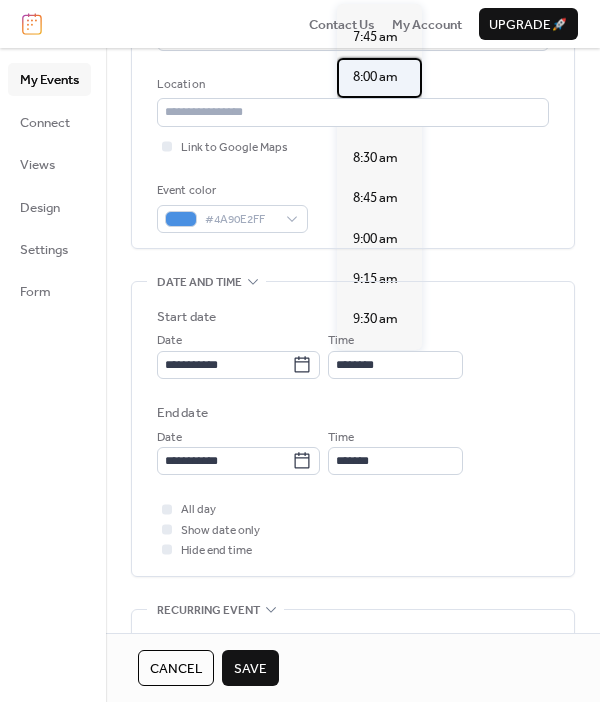 click on "8:00 am" at bounding box center [375, 77] 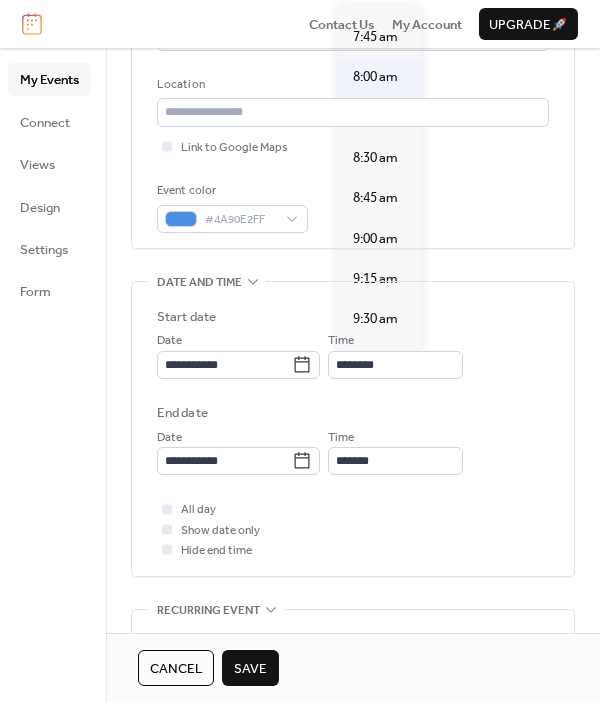 type on "*******" 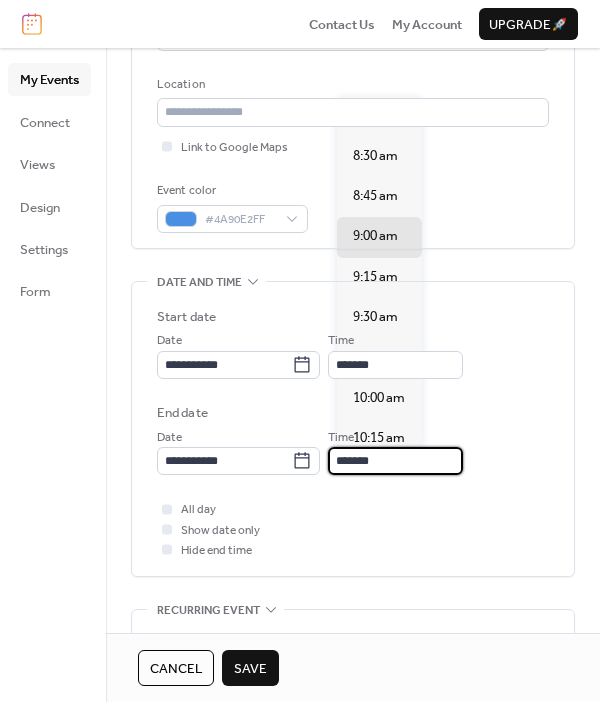 click on "*******" at bounding box center (395, 461) 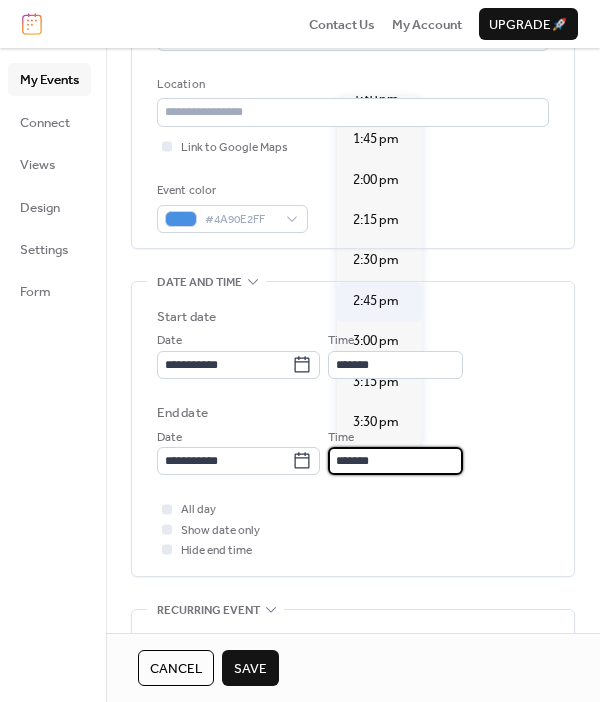 scroll, scrollTop: 900, scrollLeft: 0, axis: vertical 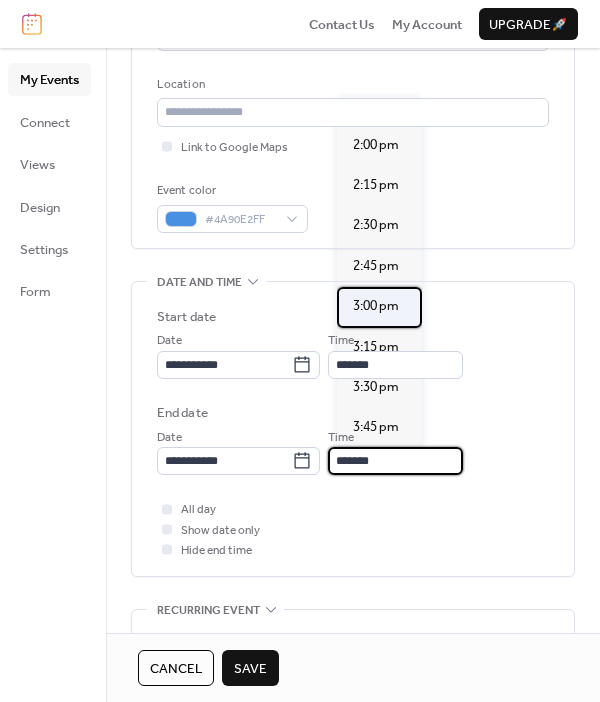 click on "3:00 pm" at bounding box center [376, 306] 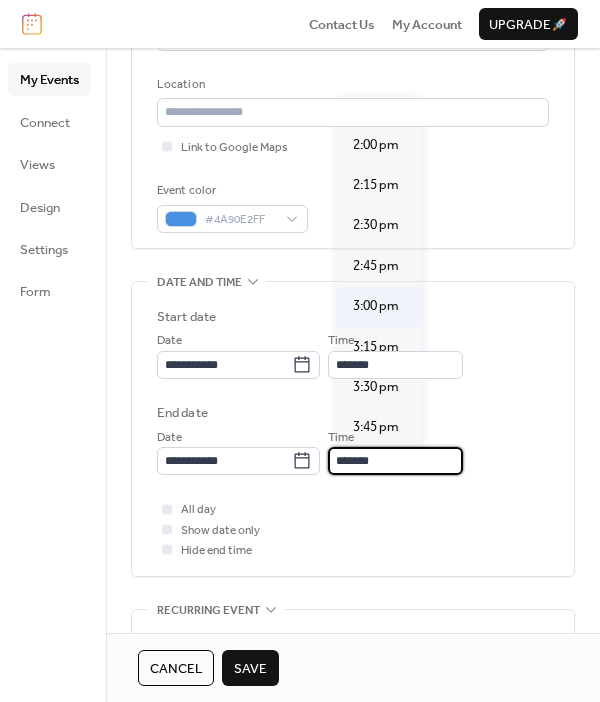 type on "*******" 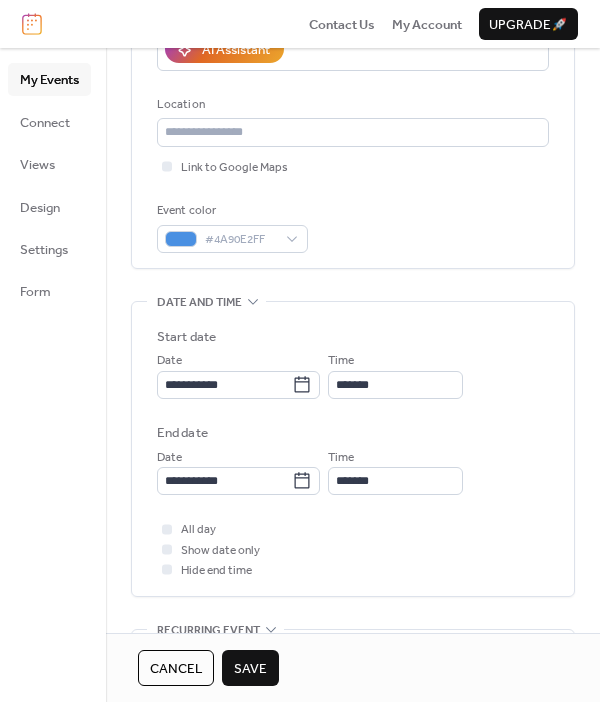 scroll, scrollTop: 415, scrollLeft: 0, axis: vertical 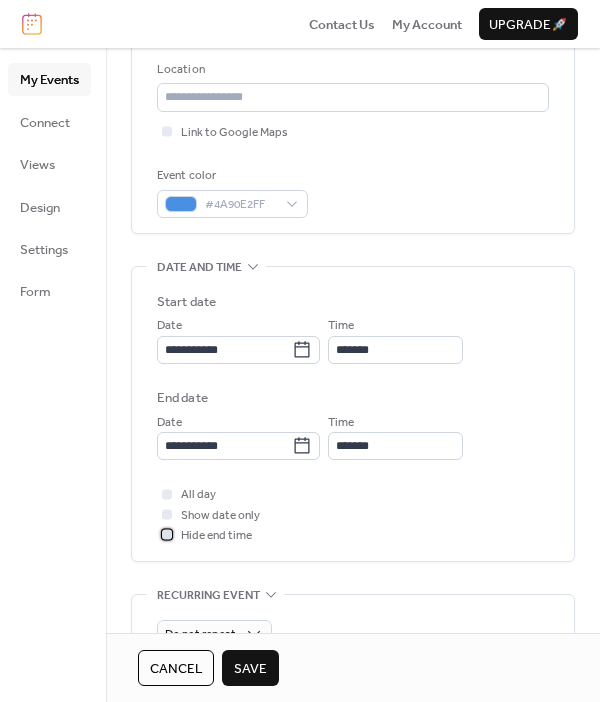click at bounding box center (167, 535) 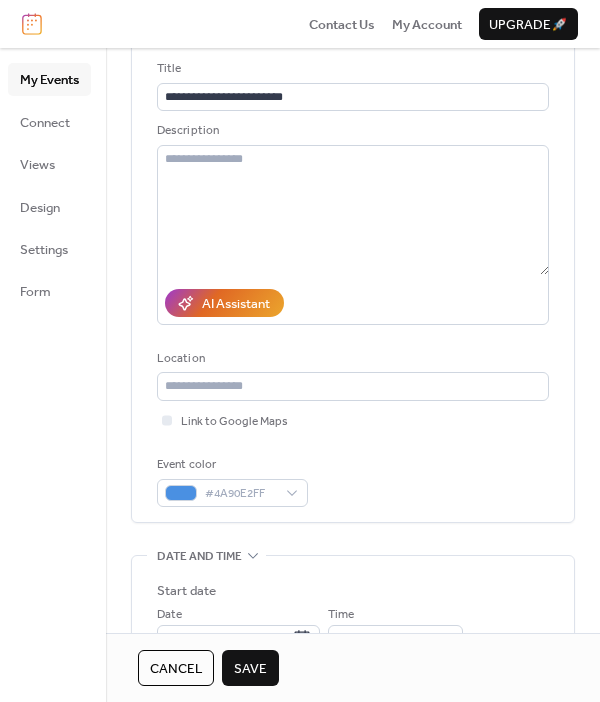 scroll, scrollTop: 115, scrollLeft: 0, axis: vertical 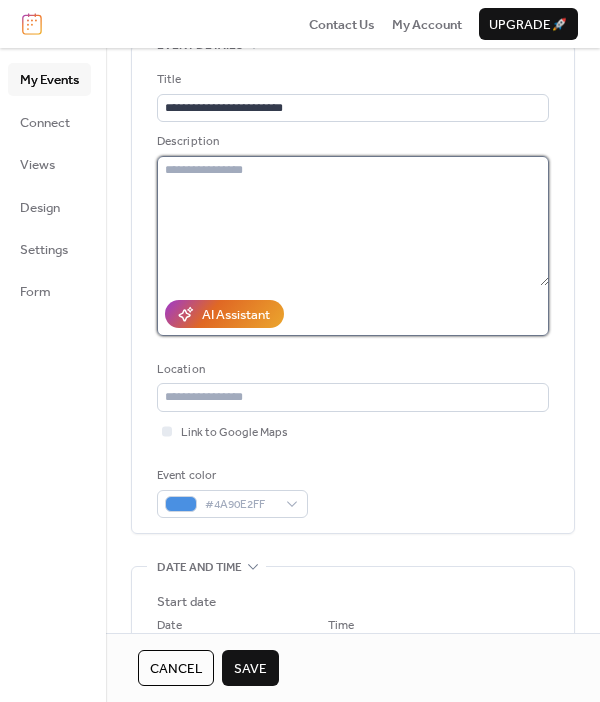 click at bounding box center (353, 221) 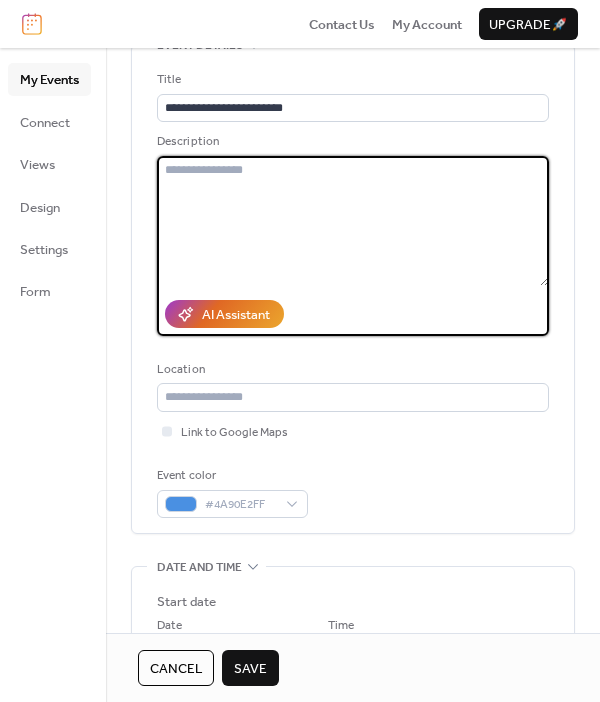 click at bounding box center [353, 221] 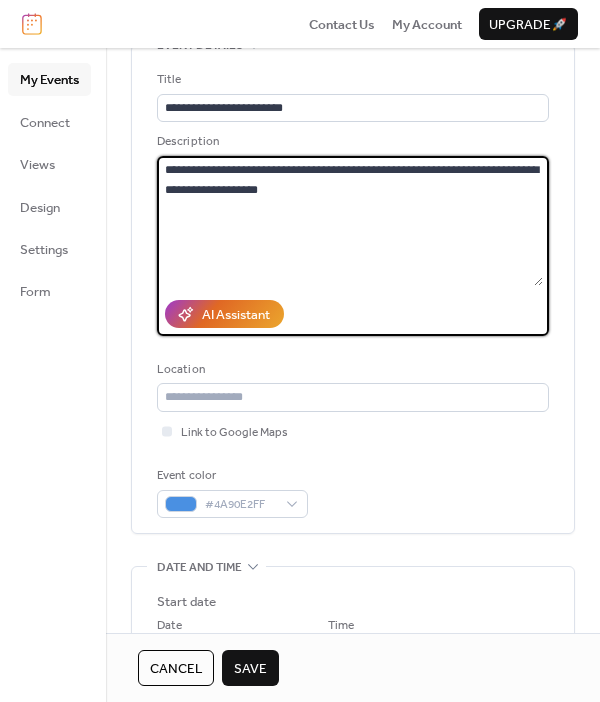click on "**********" at bounding box center [350, 221] 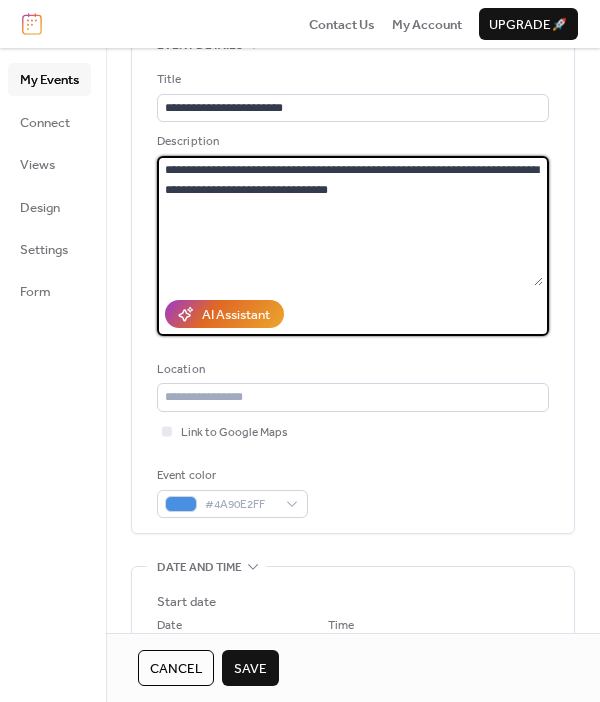 click on "**********" at bounding box center [350, 221] 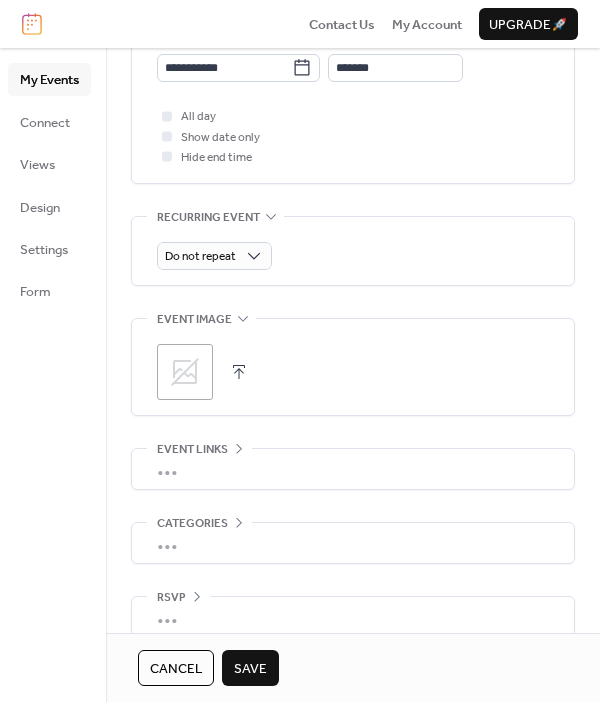 scroll, scrollTop: 815, scrollLeft: 0, axis: vertical 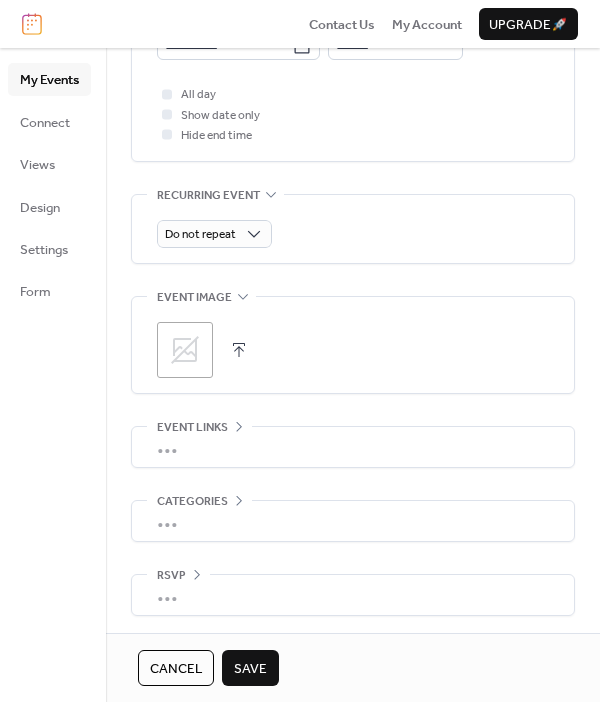 type on "**********" 